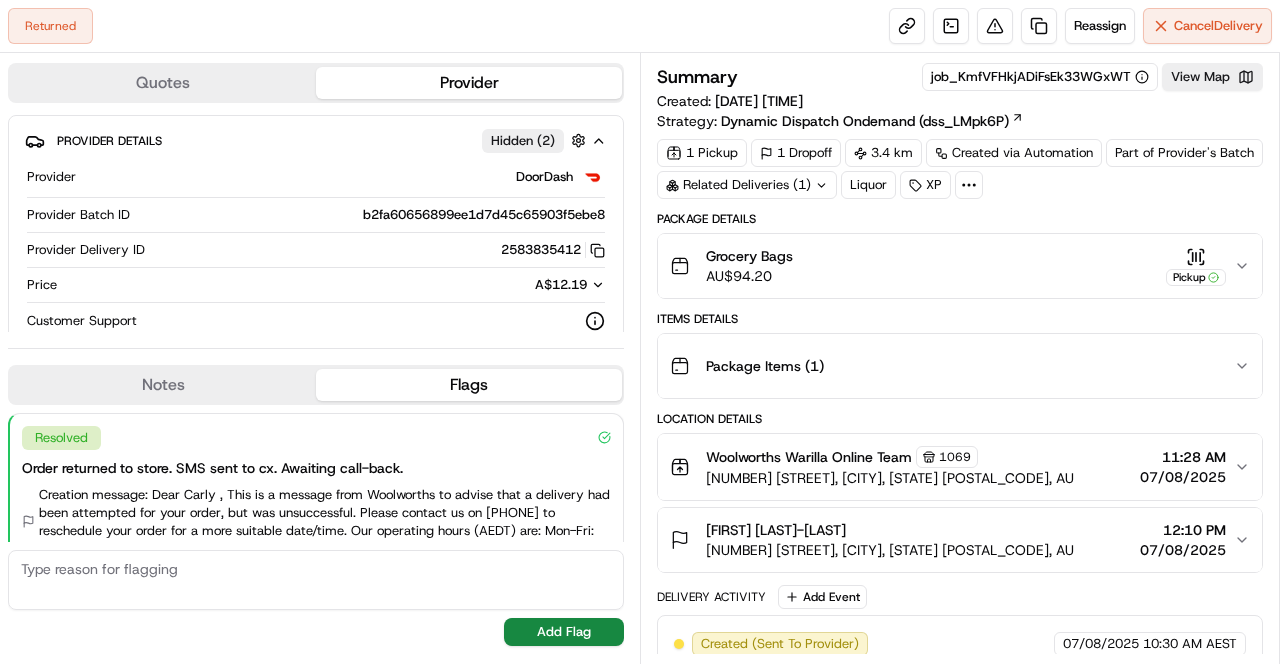 scroll, scrollTop: 0, scrollLeft: 0, axis: both 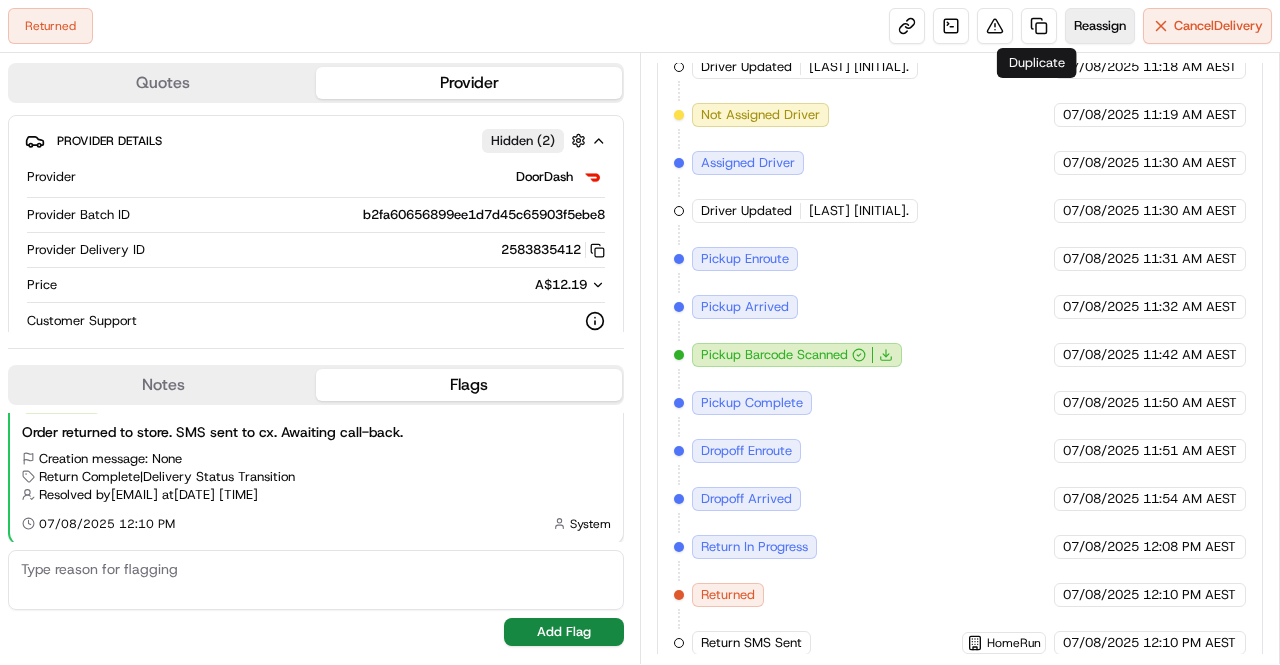 click on "Reassign" at bounding box center (1100, 26) 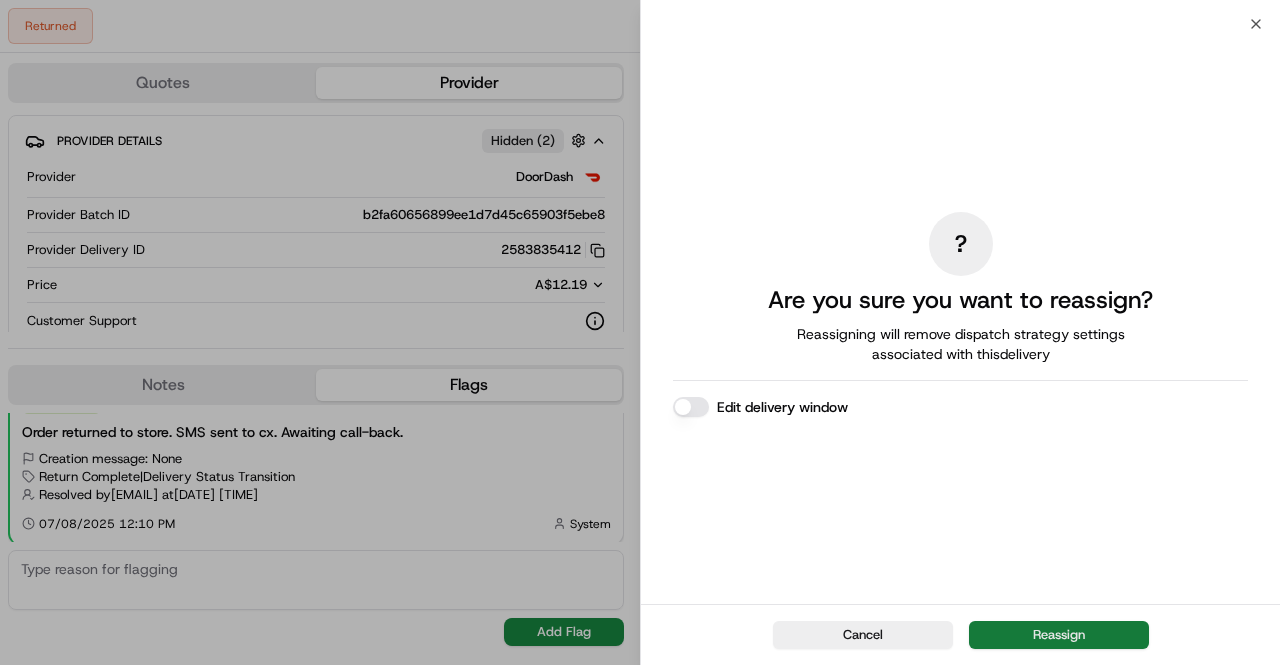 click on "Reassign" at bounding box center (1059, 635) 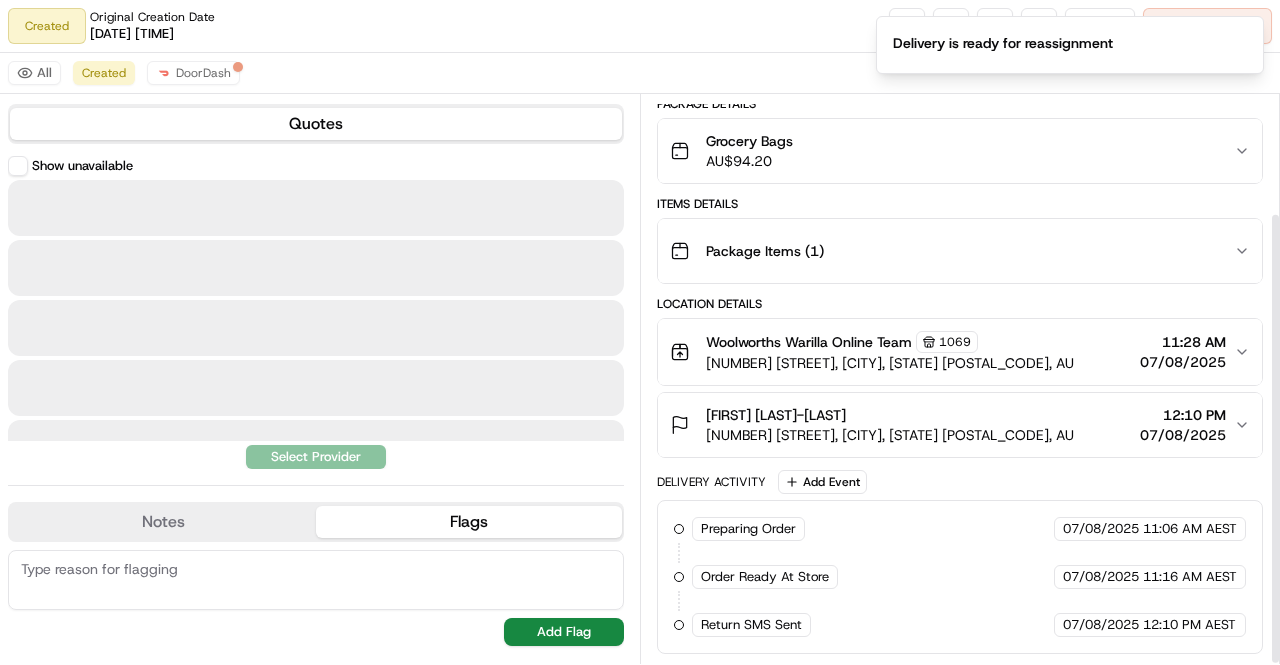 scroll, scrollTop: 148, scrollLeft: 0, axis: vertical 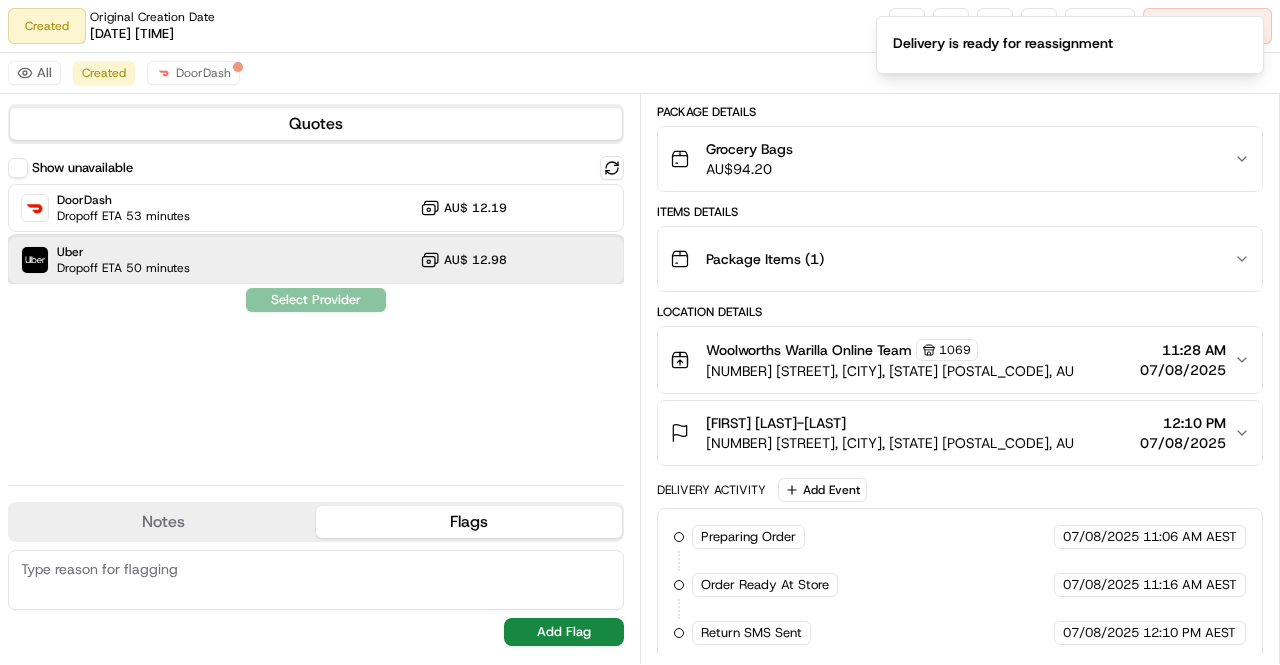 drag, startPoint x: 380, startPoint y: 244, endPoint x: 378, endPoint y: 181, distance: 63.03174 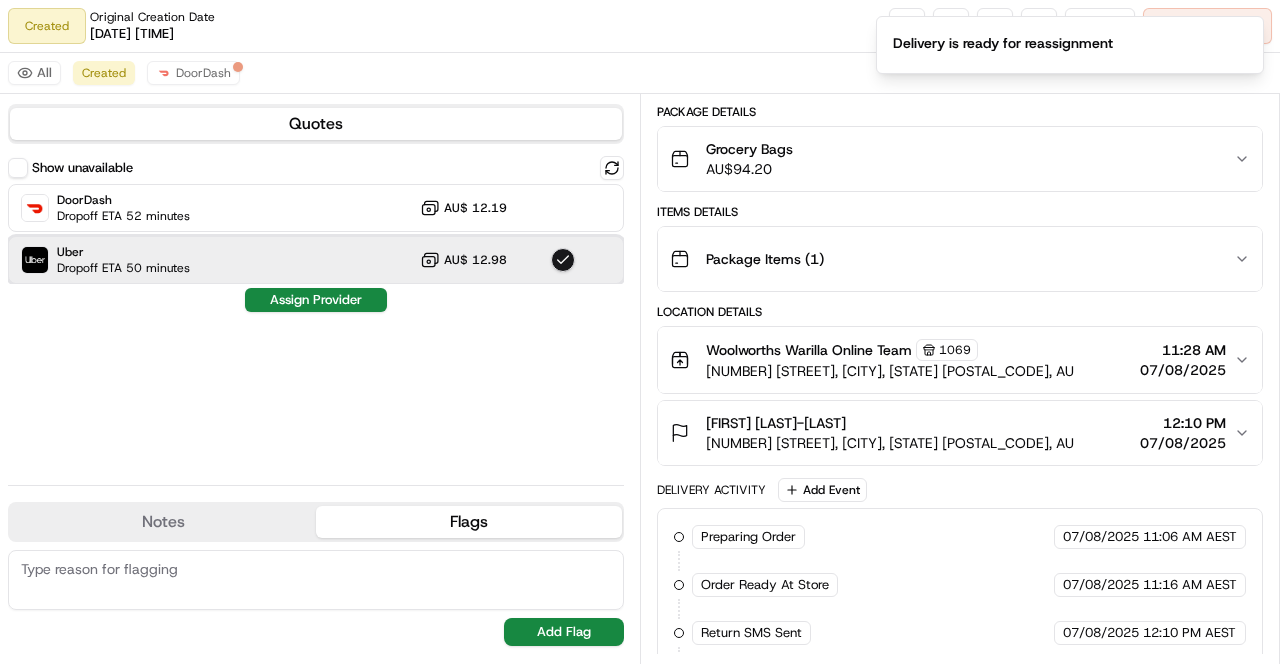 scroll, scrollTop: 195, scrollLeft: 0, axis: vertical 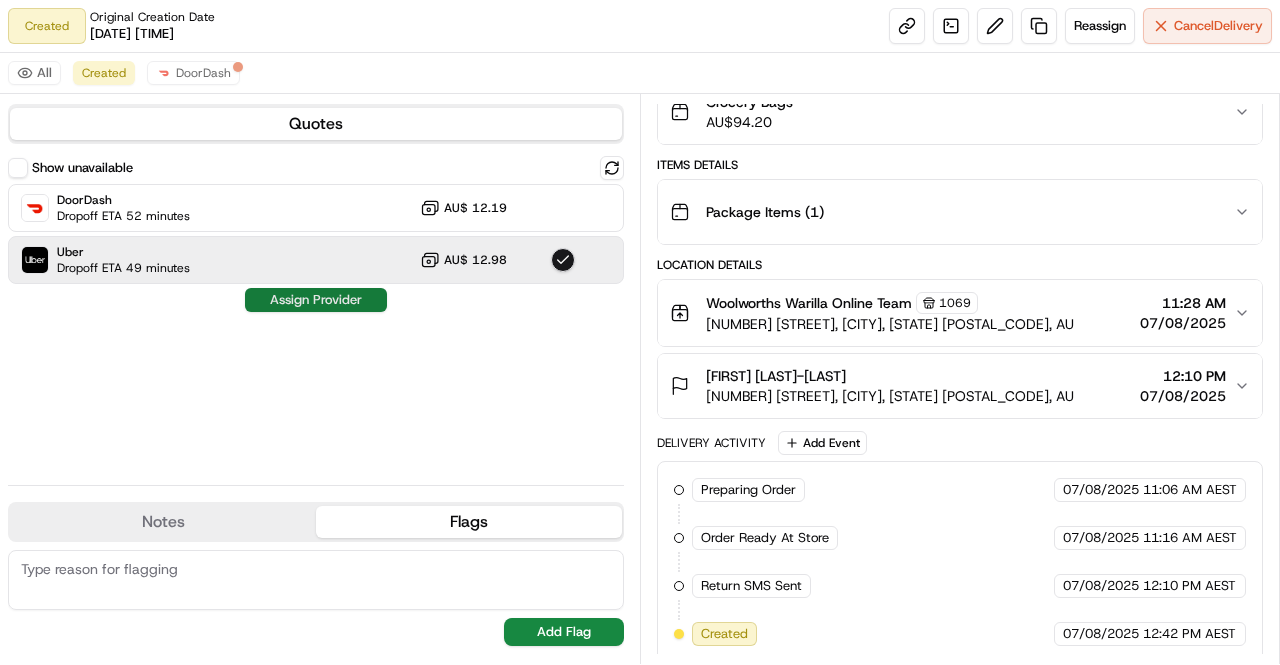 click on "Assign Provider" at bounding box center [316, 300] 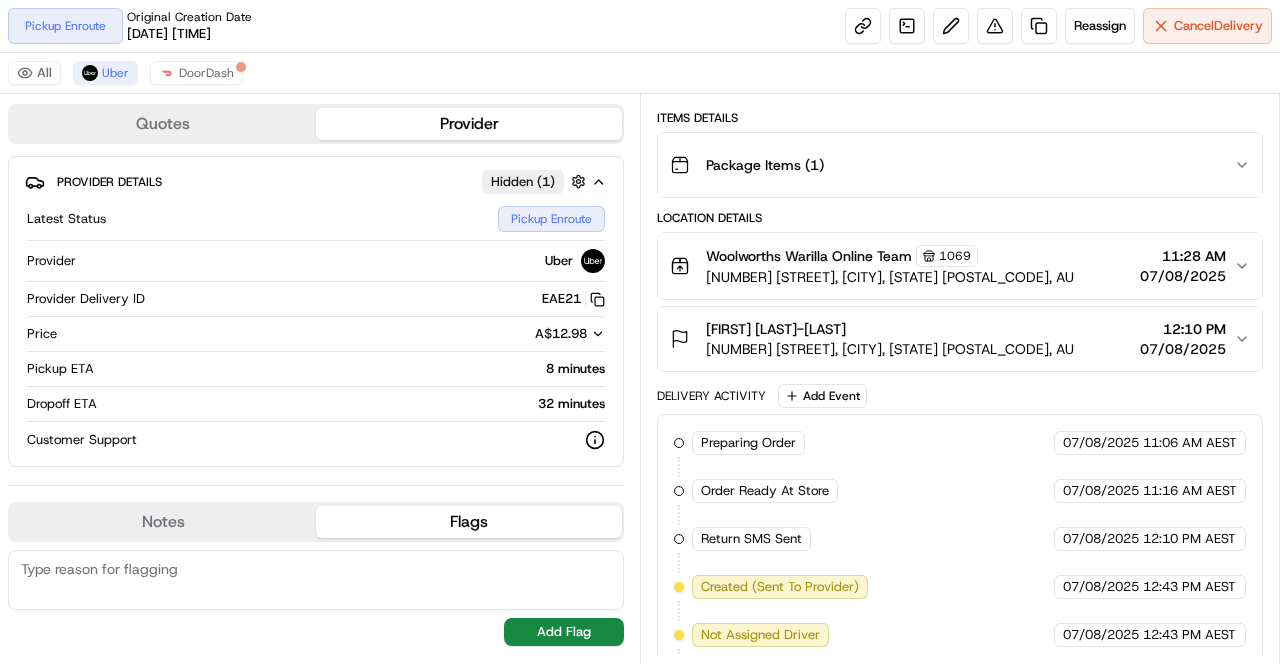 scroll, scrollTop: 432, scrollLeft: 0, axis: vertical 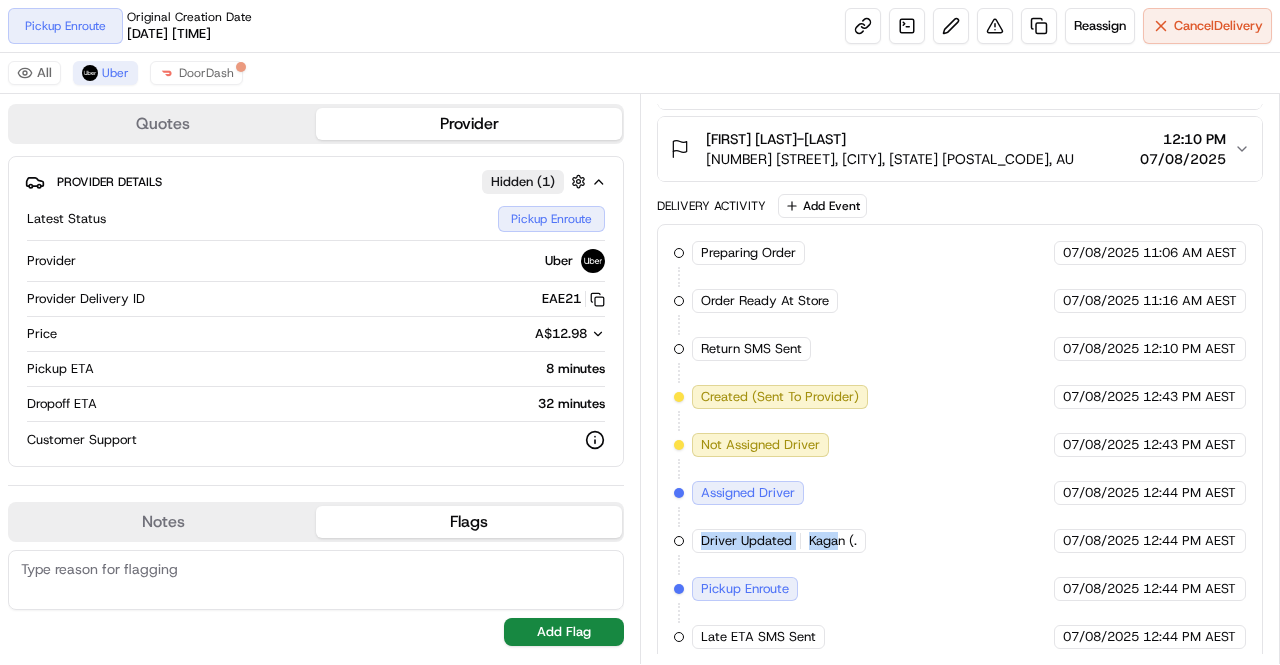 drag, startPoint x: 703, startPoint y: 535, endPoint x: 862, endPoint y: 557, distance: 160.5148 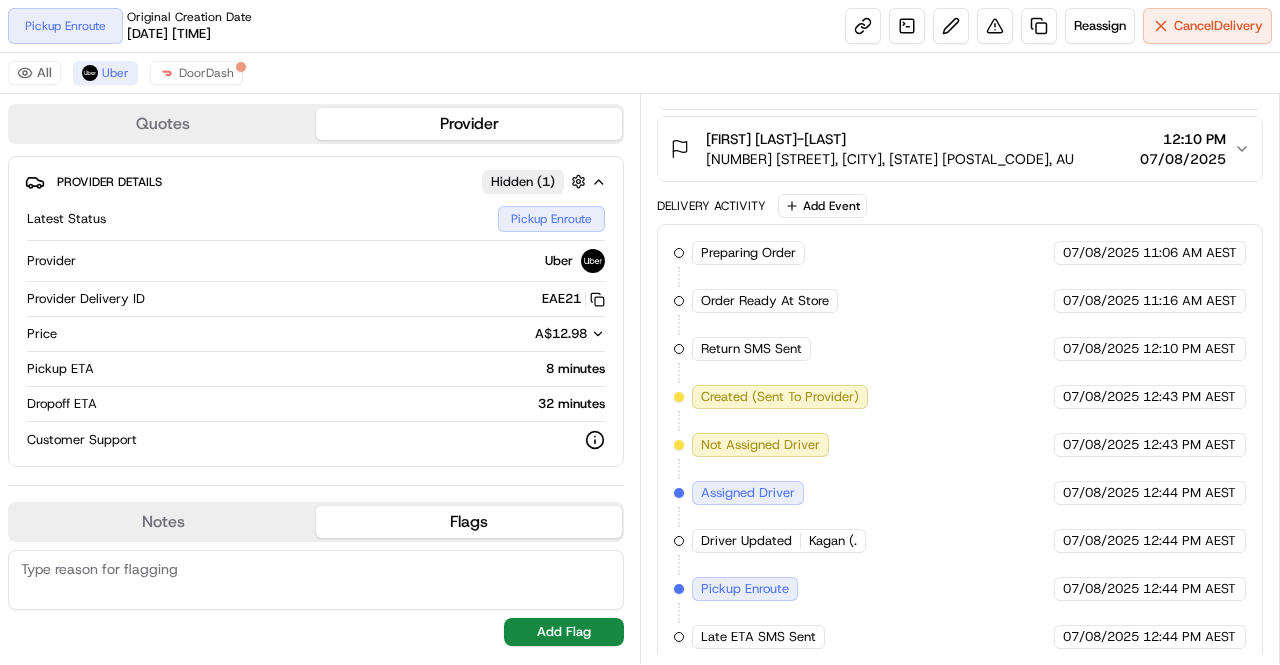 click on "Preparing Order HomeRun [DATE] [TIME] AEST Order Ready At Store HomeRun [DATE] [TIME] AEST Return SMS Sent HomeRun [DATE] [TIME] AEST Created (Sent To Provider) Uber [DATE] [TIME] AEST Not Assigned Driver Uber [DATE] [TIME] AEST Assigned Driver Uber [DATE] [TIME] AEST Driver Updated Kagan (. Uber [DATE] [TIME] AEST Pickup Enroute Uber [DATE] [TIME] AEST Late ETA SMS Sent HomeRun [DATE] [TIME] AEST" at bounding box center [960, 445] 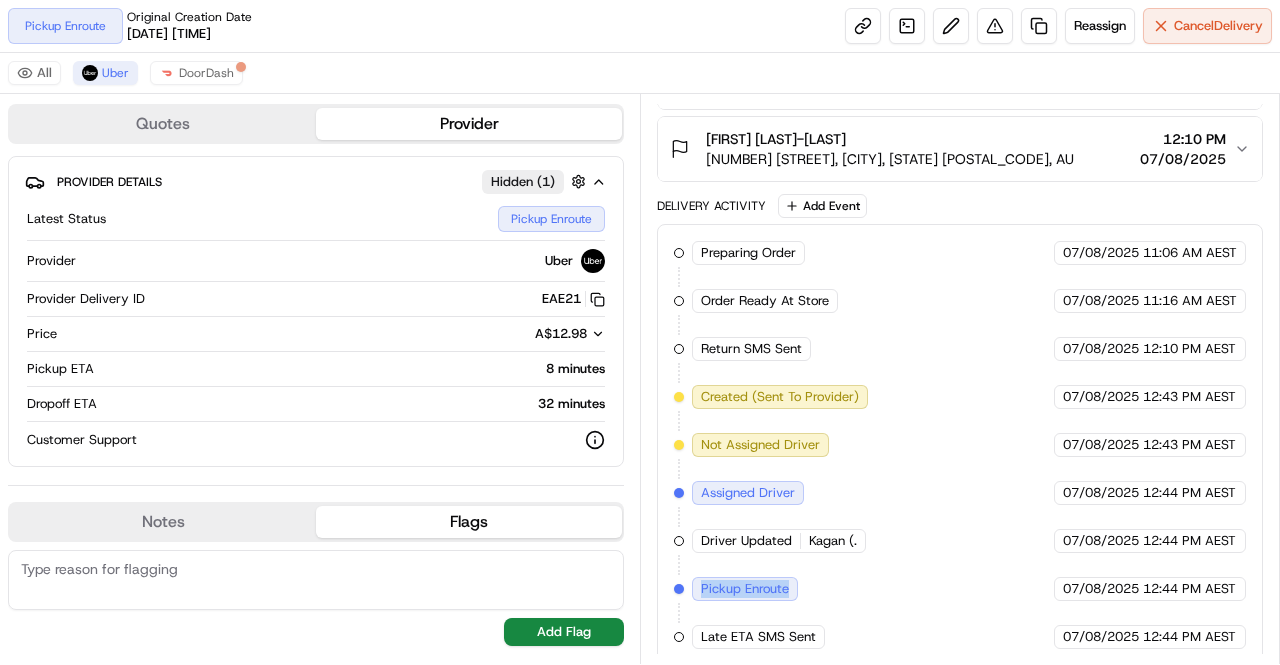 drag, startPoint x: 703, startPoint y: 572, endPoint x: 824, endPoint y: 576, distance: 121.0661 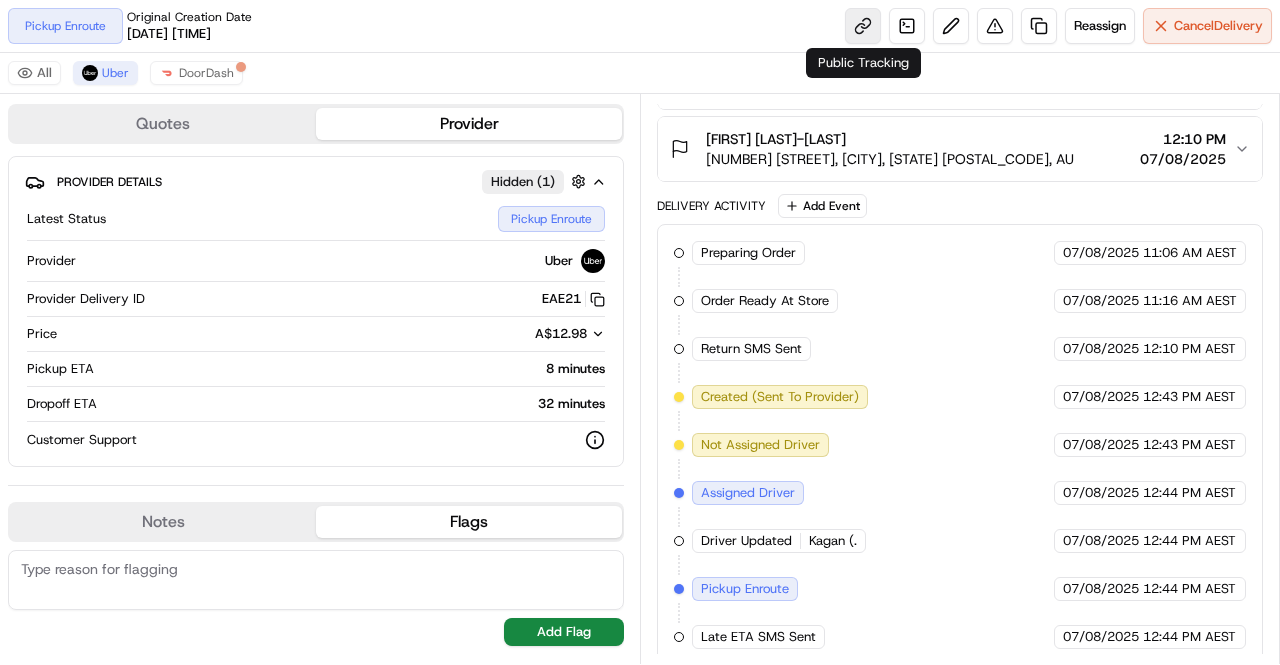 click at bounding box center [863, 26] 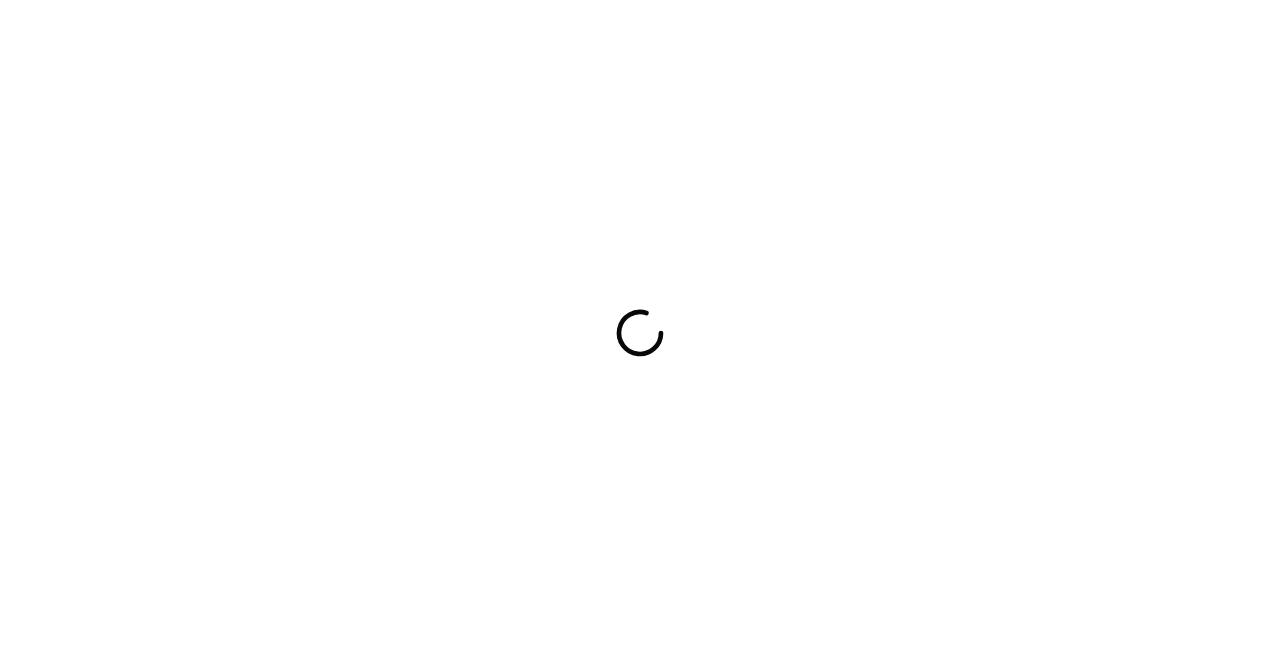 scroll, scrollTop: 0, scrollLeft: 0, axis: both 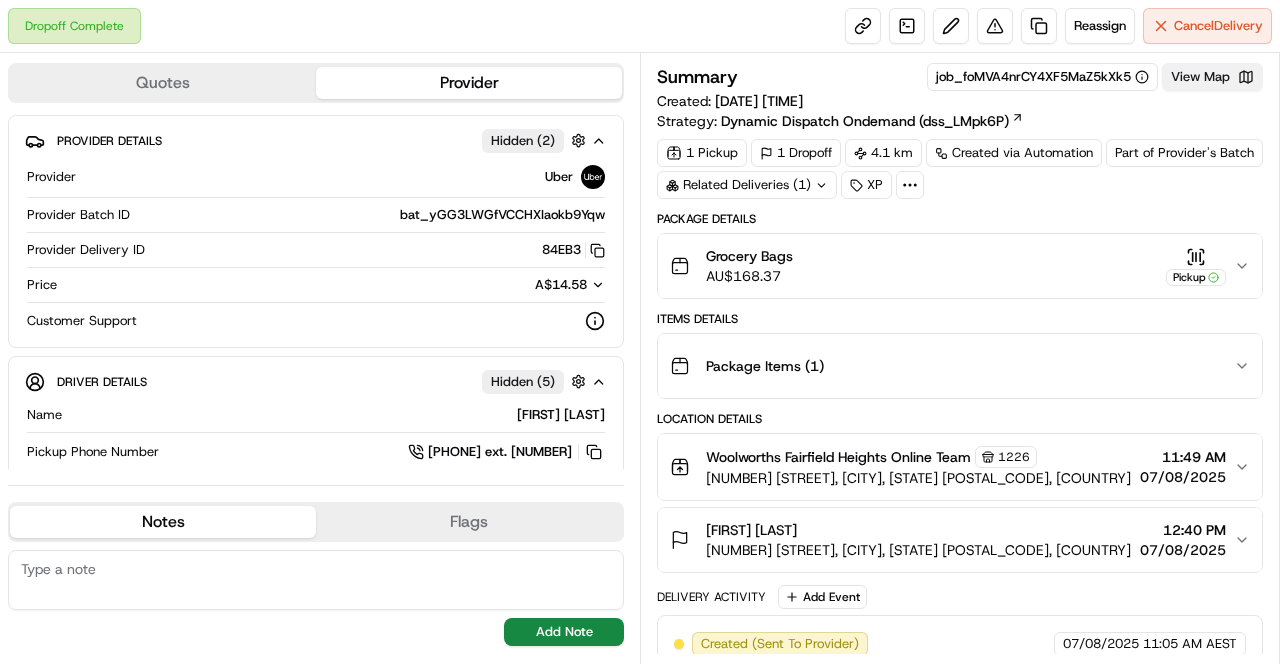 click on "View Map" at bounding box center [1212, 77] 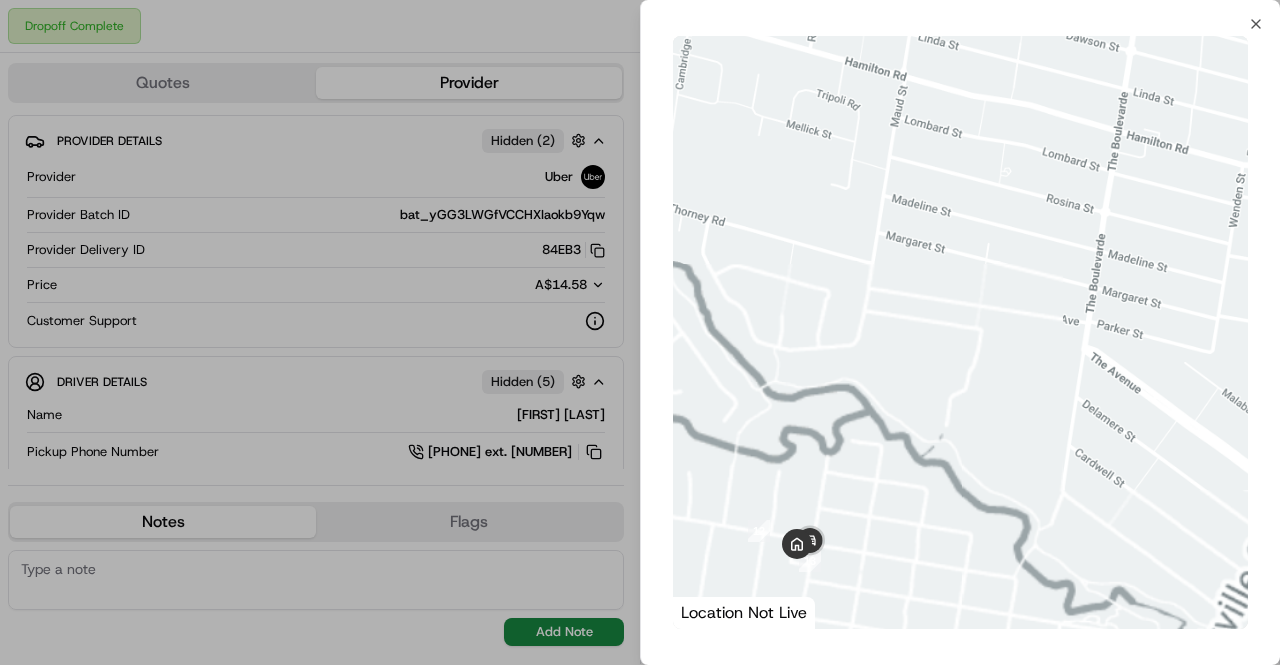 drag, startPoint x: 892, startPoint y: 481, endPoint x: 971, endPoint y: 289, distance: 207.61743 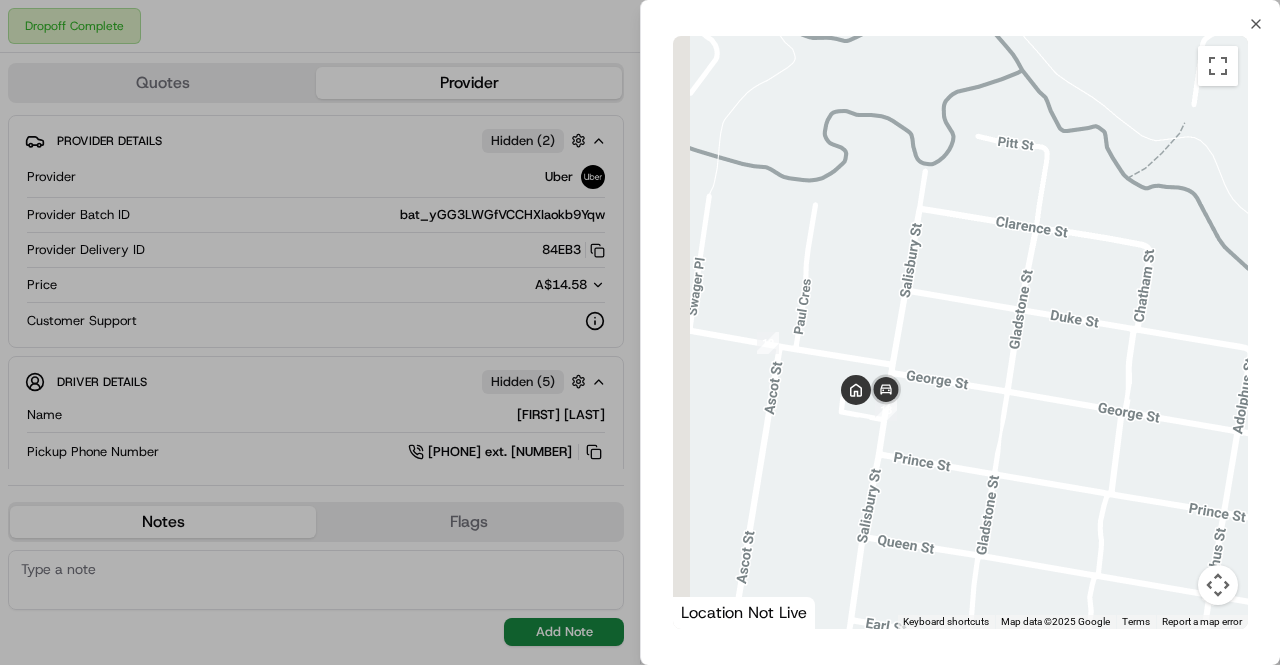 drag, startPoint x: 894, startPoint y: 424, endPoint x: 1017, endPoint y: 380, distance: 130.63307 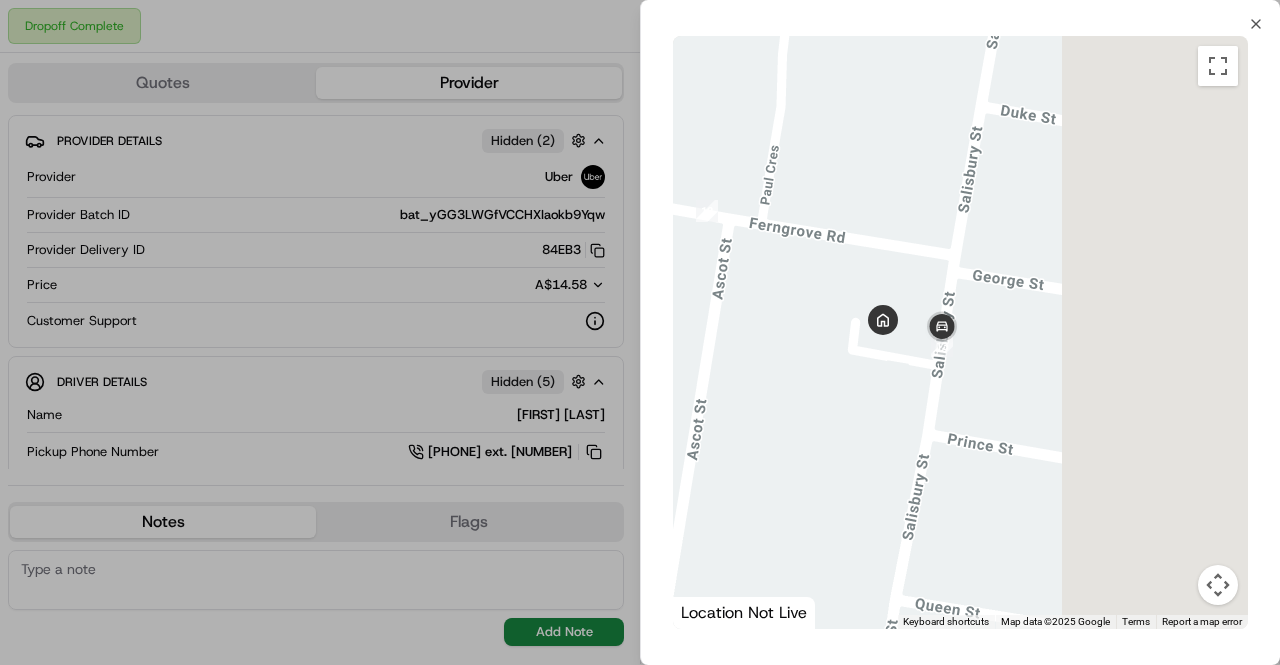 drag, startPoint x: 888, startPoint y: 383, endPoint x: 809, endPoint y: 425, distance: 89.470665 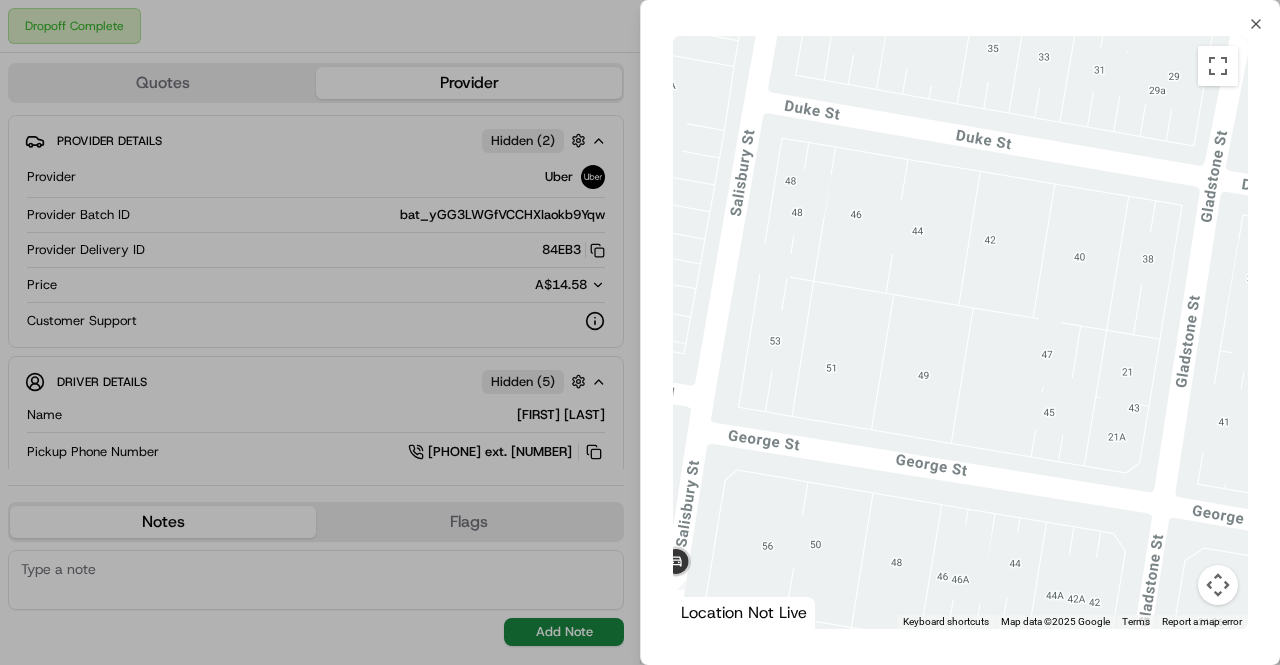 drag, startPoint x: 880, startPoint y: 339, endPoint x: 1182, endPoint y: 202, distance: 331.62177 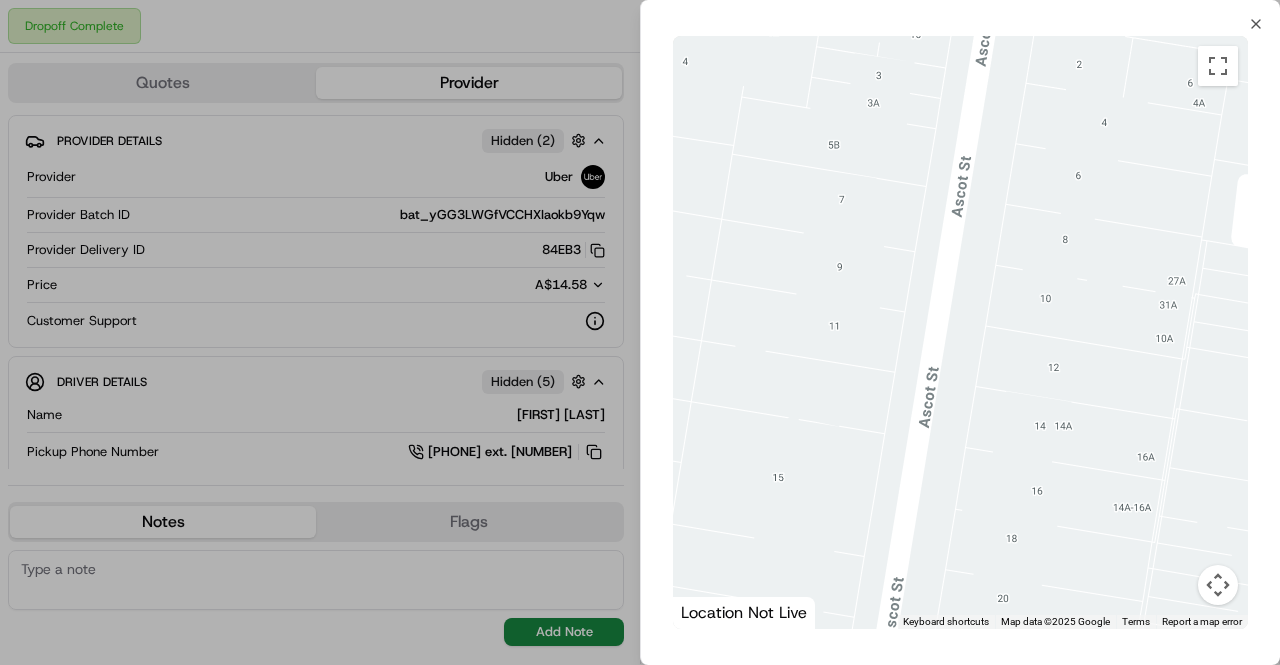 drag, startPoint x: 910, startPoint y: 467, endPoint x: 576, endPoint y: 501, distance: 335.72607 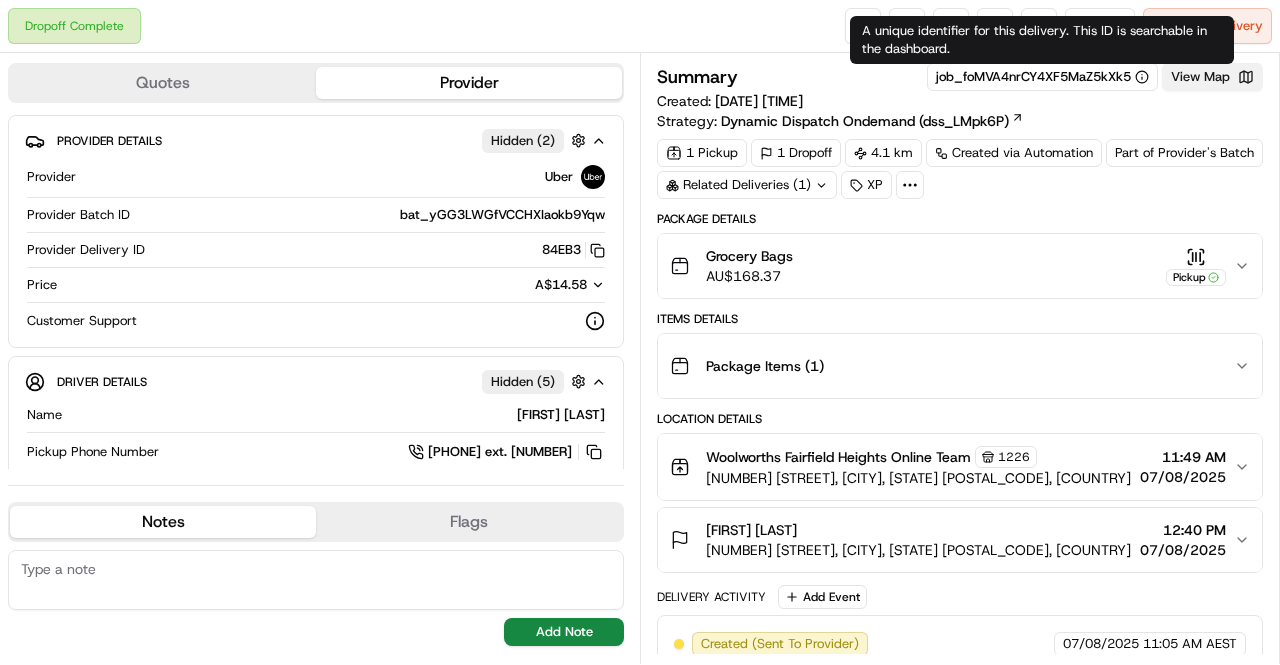 click on "View Map" at bounding box center [1212, 77] 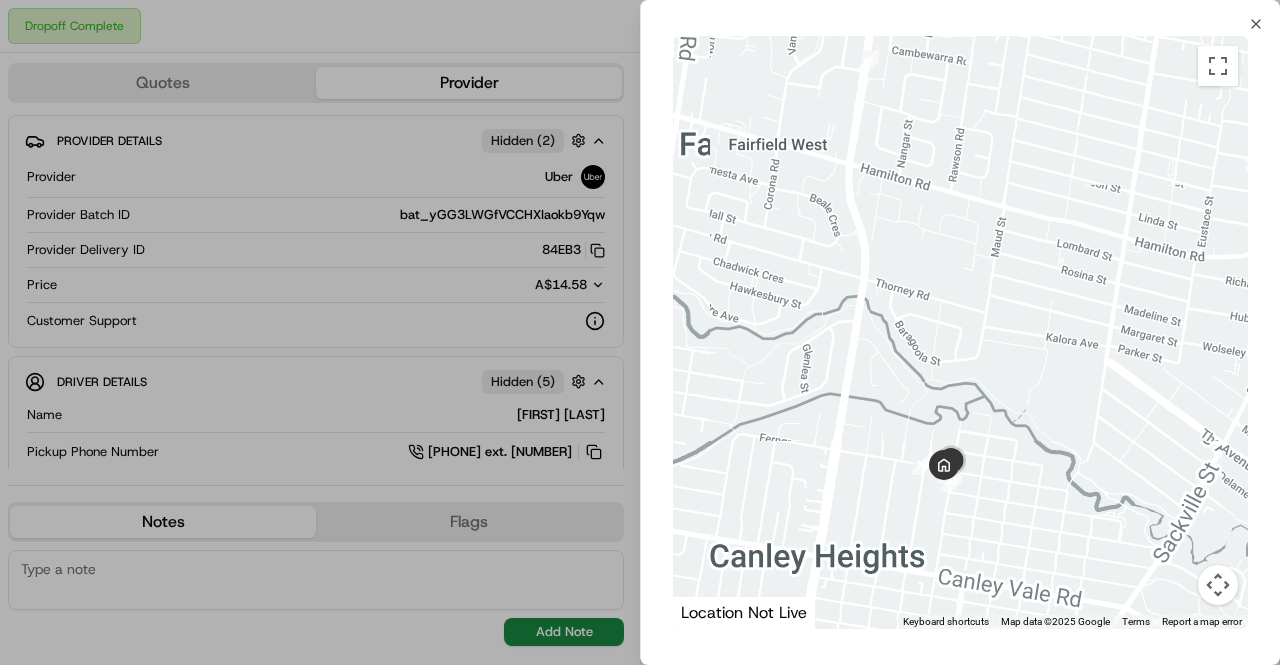 drag, startPoint x: 973, startPoint y: 285, endPoint x: 984, endPoint y: 153, distance: 132.45753 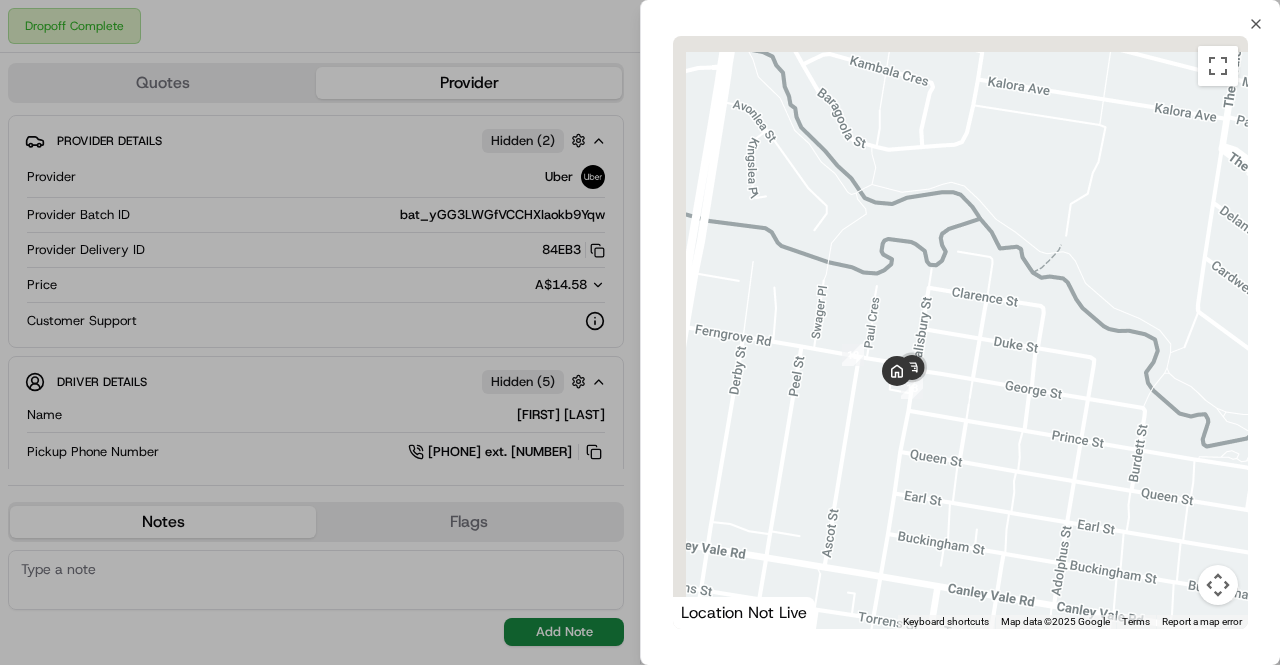 drag, startPoint x: 976, startPoint y: 289, endPoint x: 1000, endPoint y: 400, distance: 113.56496 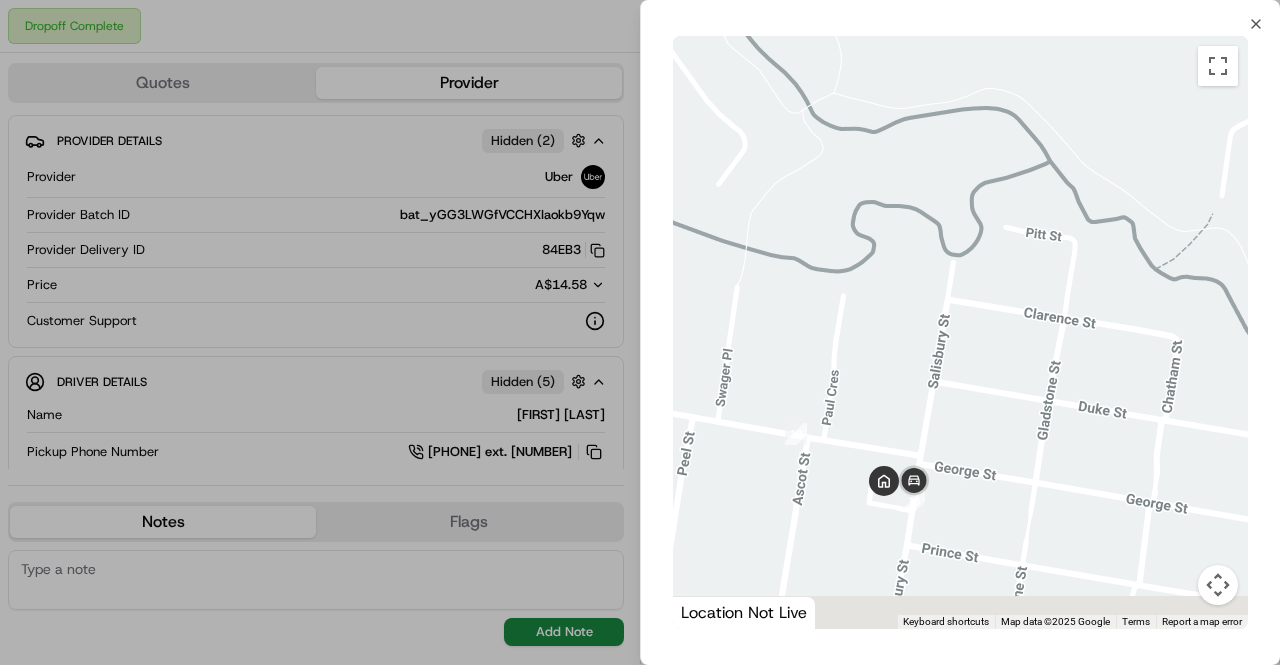 drag, startPoint x: 1022, startPoint y: 489, endPoint x: 1023, endPoint y: 367, distance: 122.0041 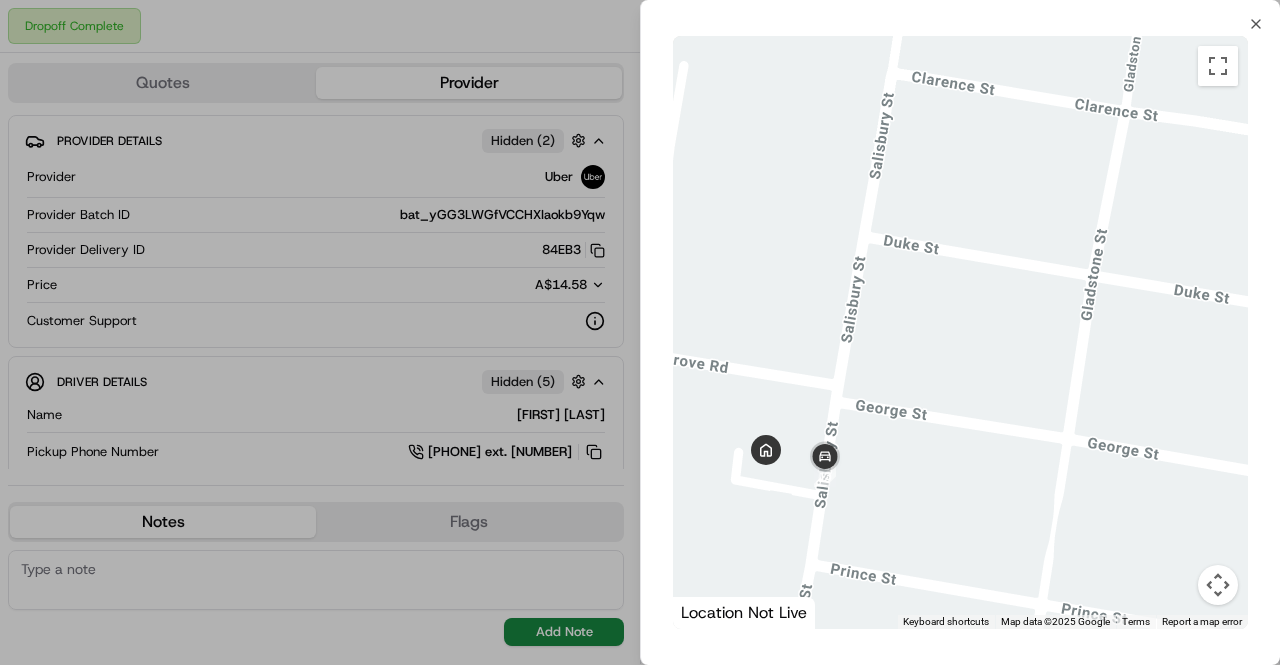 drag, startPoint x: 930, startPoint y: 468, endPoint x: 1029, endPoint y: 443, distance: 102.10779 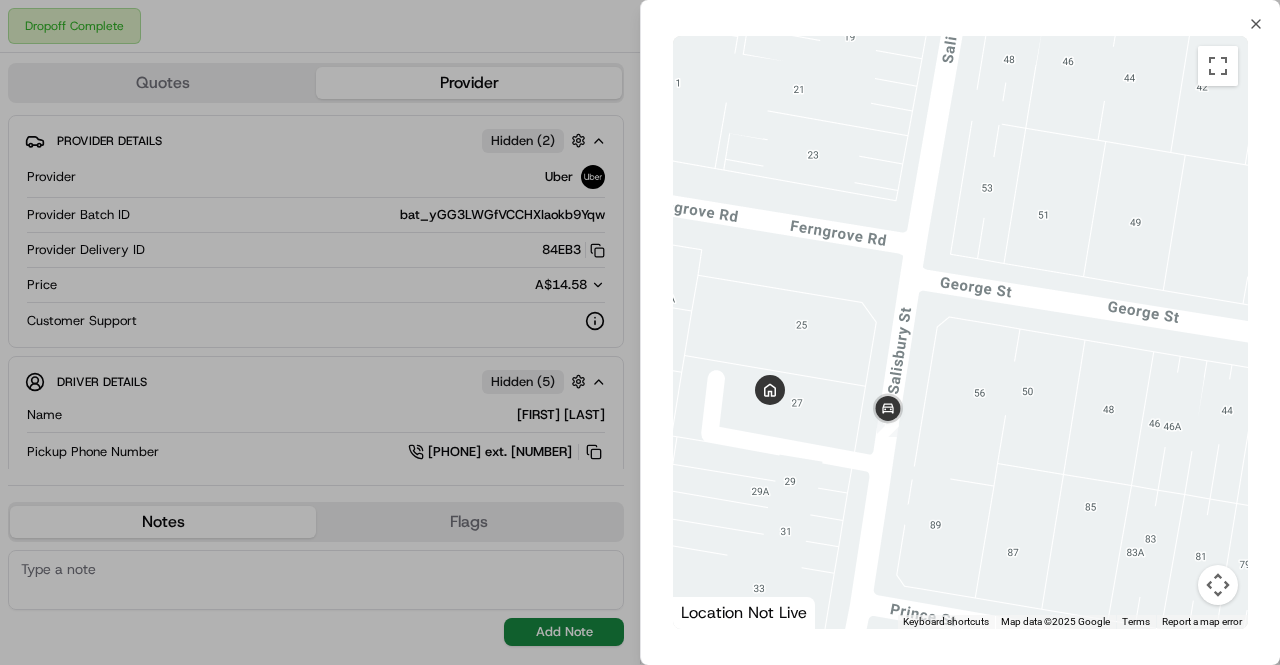 drag, startPoint x: 971, startPoint y: 397, endPoint x: 1016, endPoint y: 380, distance: 48.104053 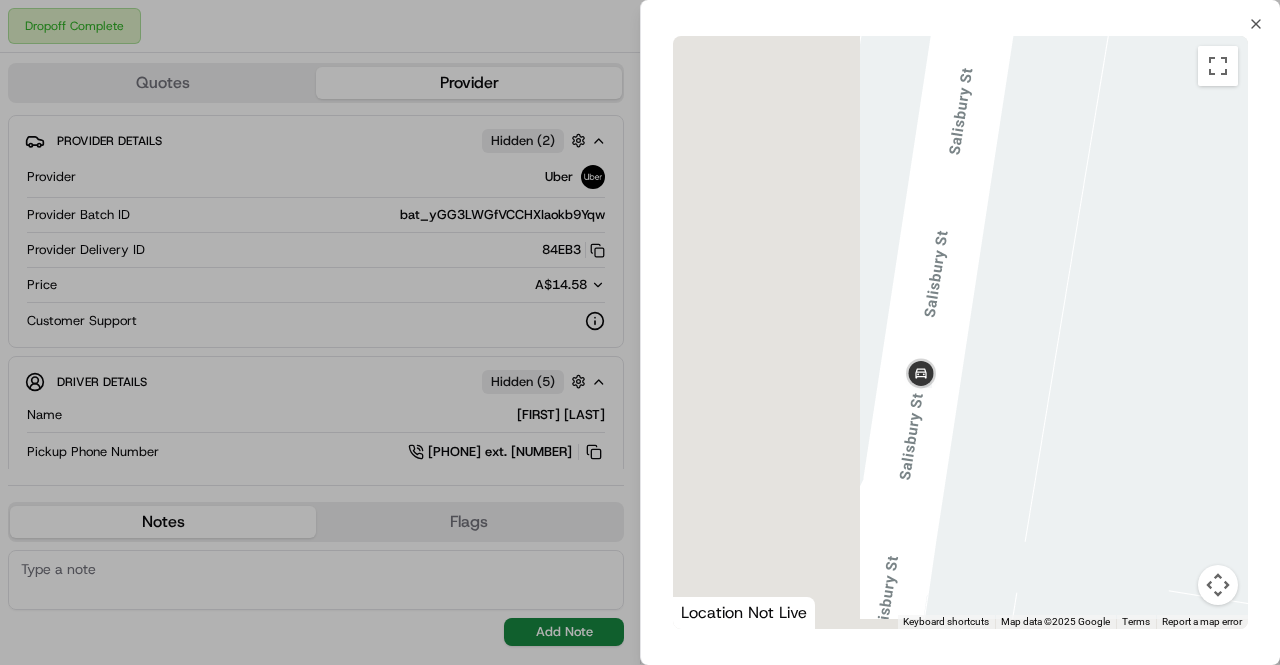 drag, startPoint x: 857, startPoint y: 347, endPoint x: 1193, endPoint y: 318, distance: 337.24918 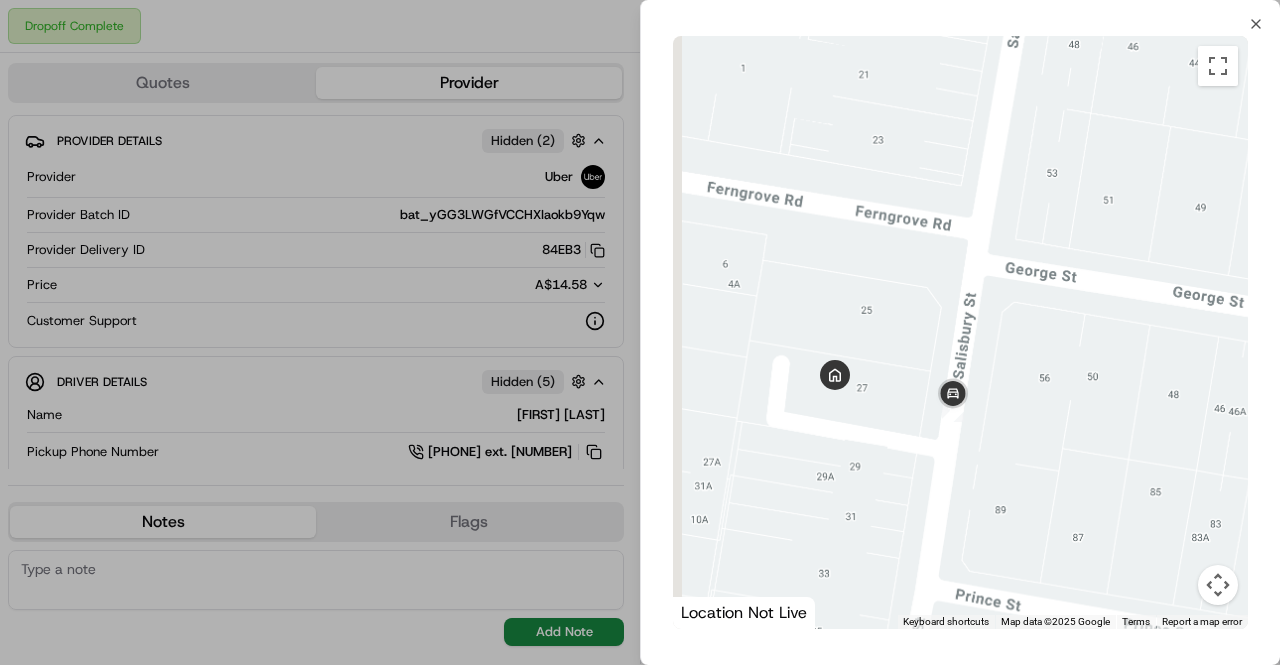 drag, startPoint x: 817, startPoint y: 380, endPoint x: 918, endPoint y: 389, distance: 101.4002 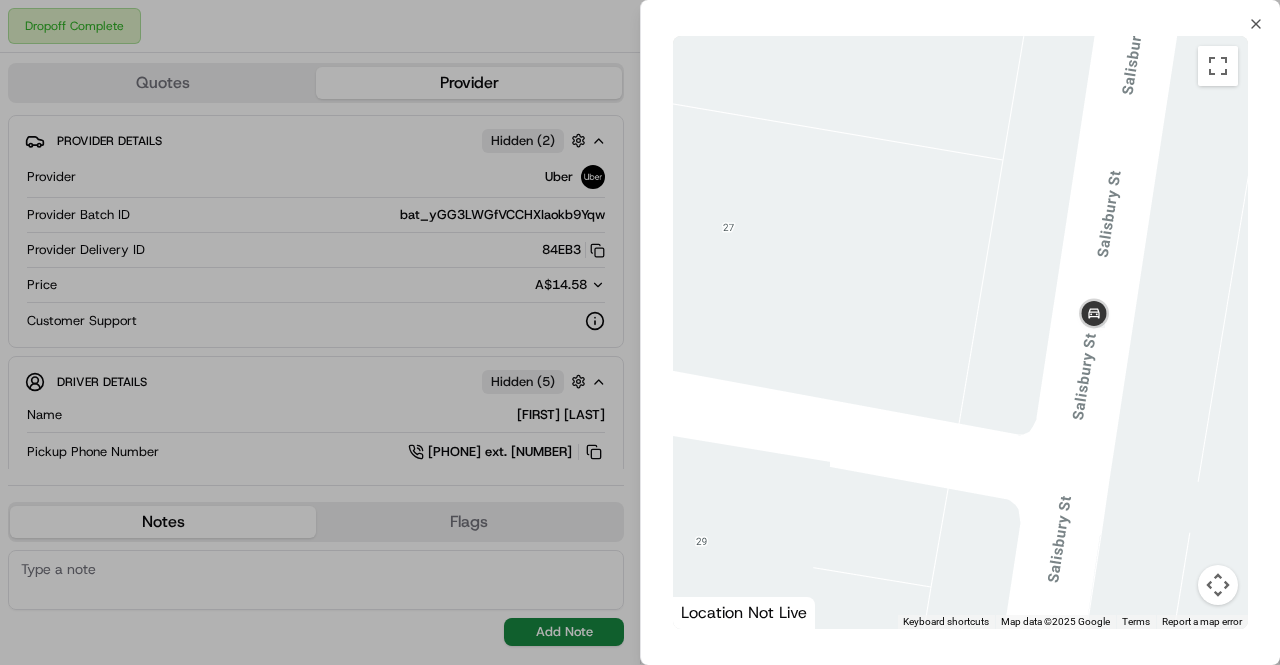 drag, startPoint x: 868, startPoint y: 362, endPoint x: 1090, endPoint y: 411, distance: 227.34335 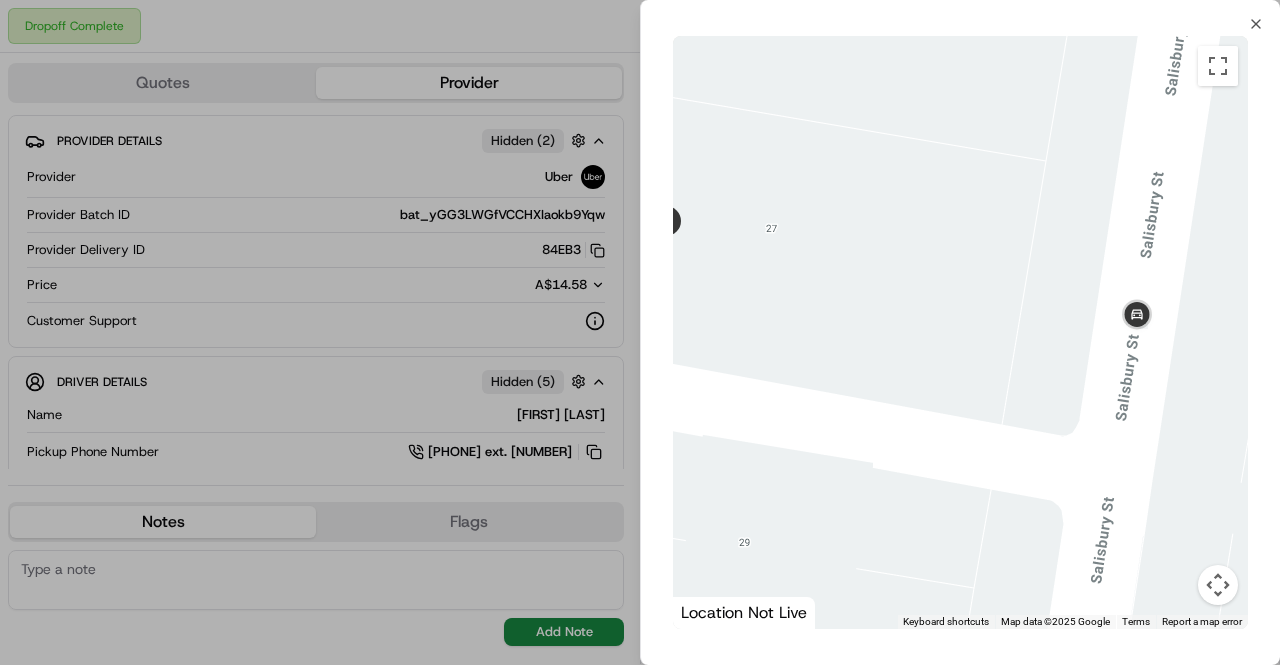 drag, startPoint x: 929, startPoint y: 363, endPoint x: 1058, endPoint y: 393, distance: 132.44244 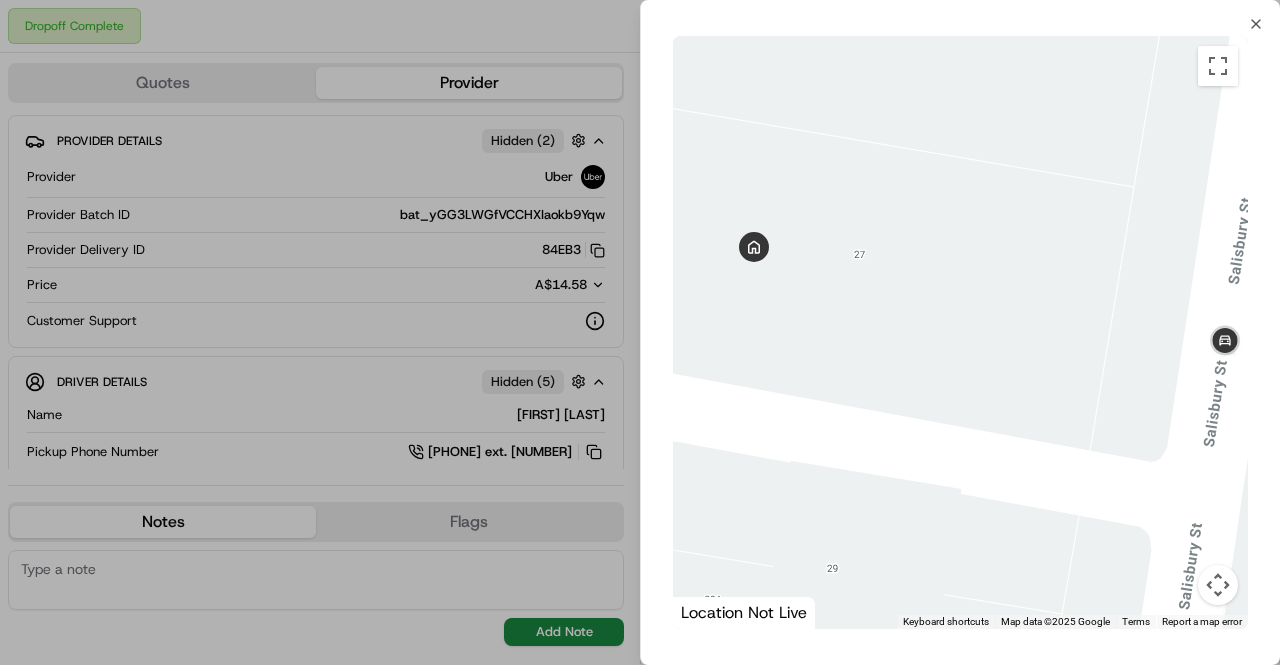 click at bounding box center [640, 332] 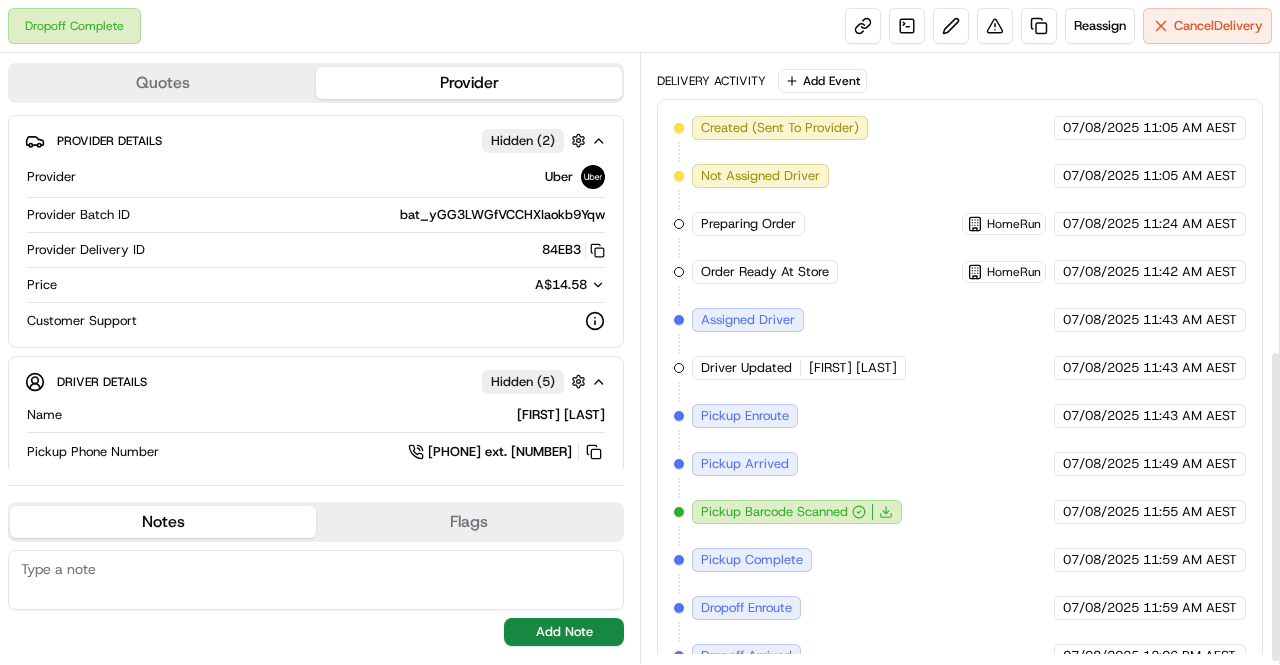 scroll, scrollTop: 580, scrollLeft: 0, axis: vertical 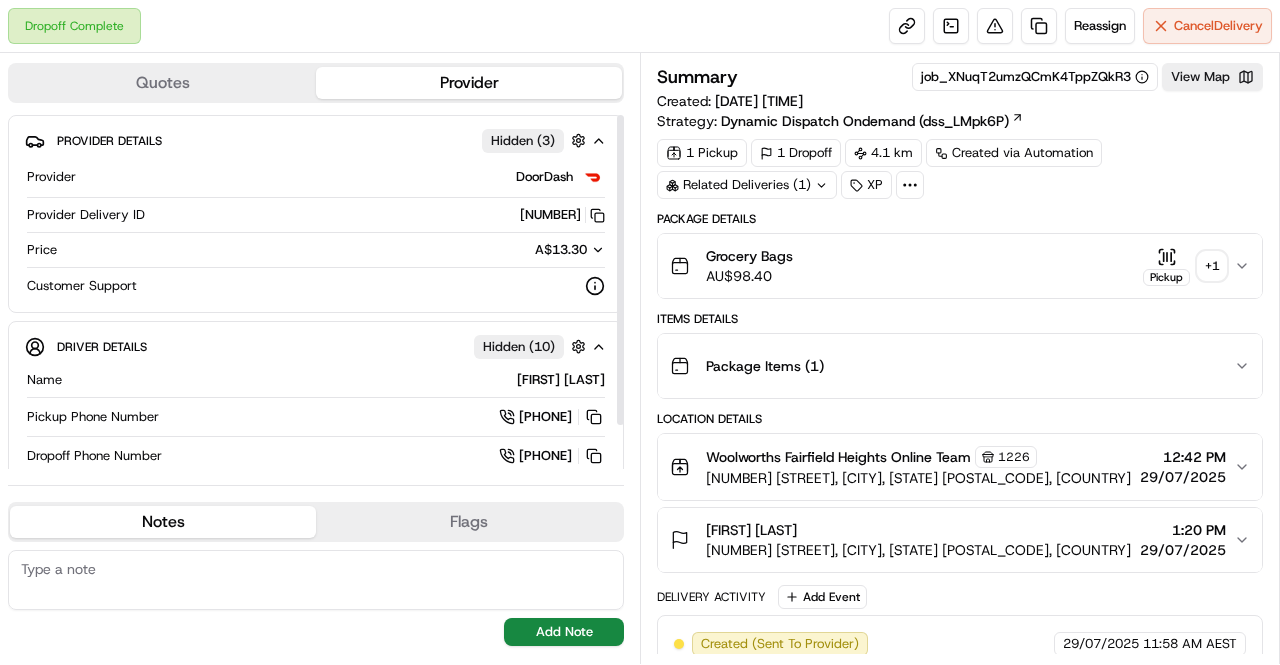 click on "+ 1" at bounding box center [1212, 266] 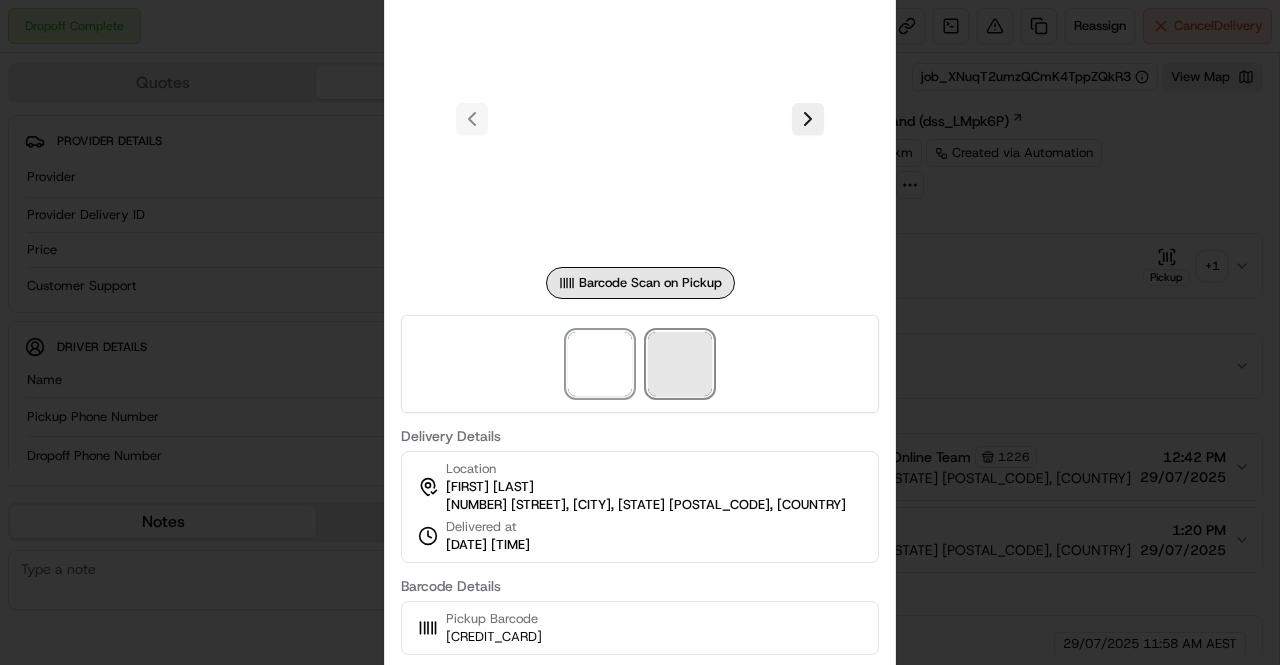 click at bounding box center [680, 364] 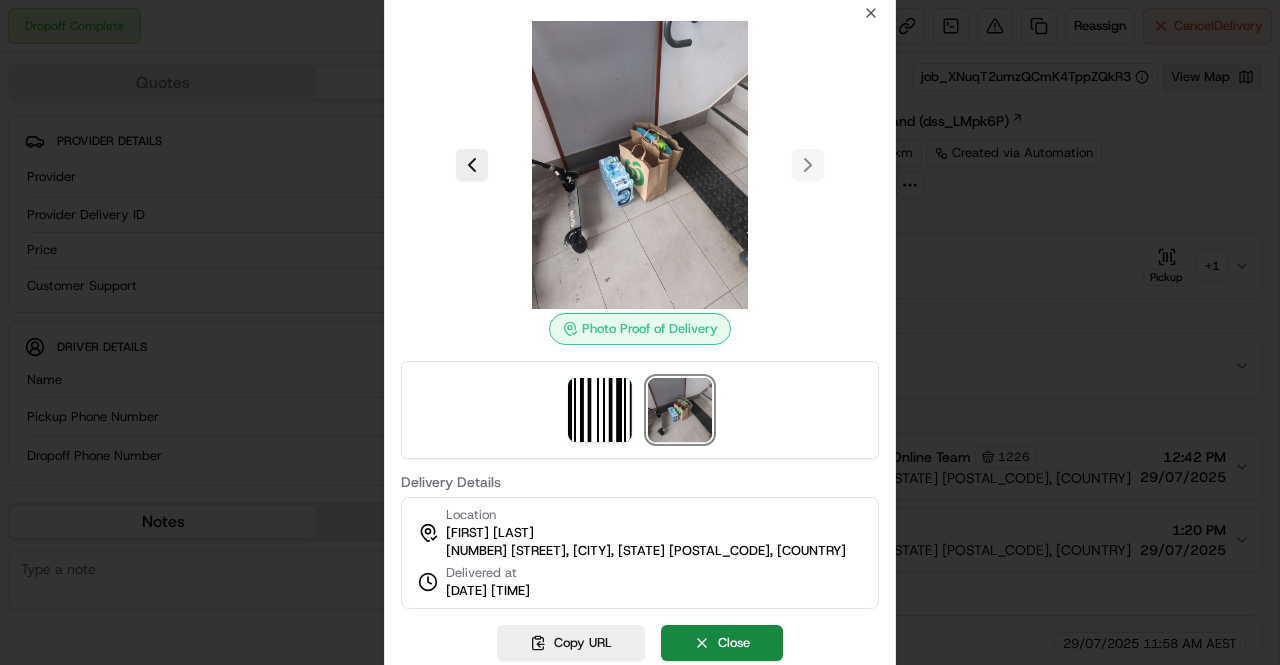 click at bounding box center (680, 410) 